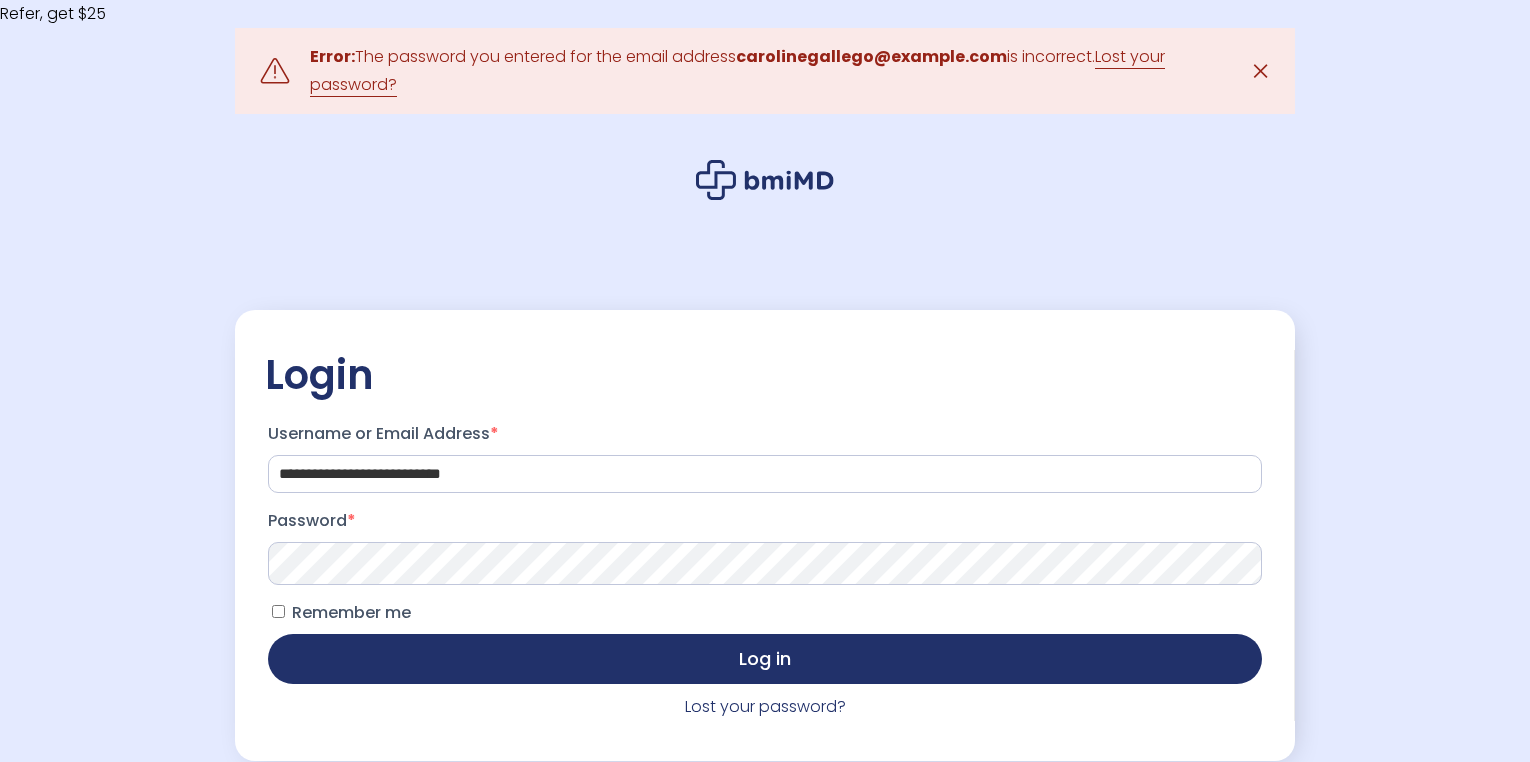 scroll, scrollTop: 0, scrollLeft: 0, axis: both 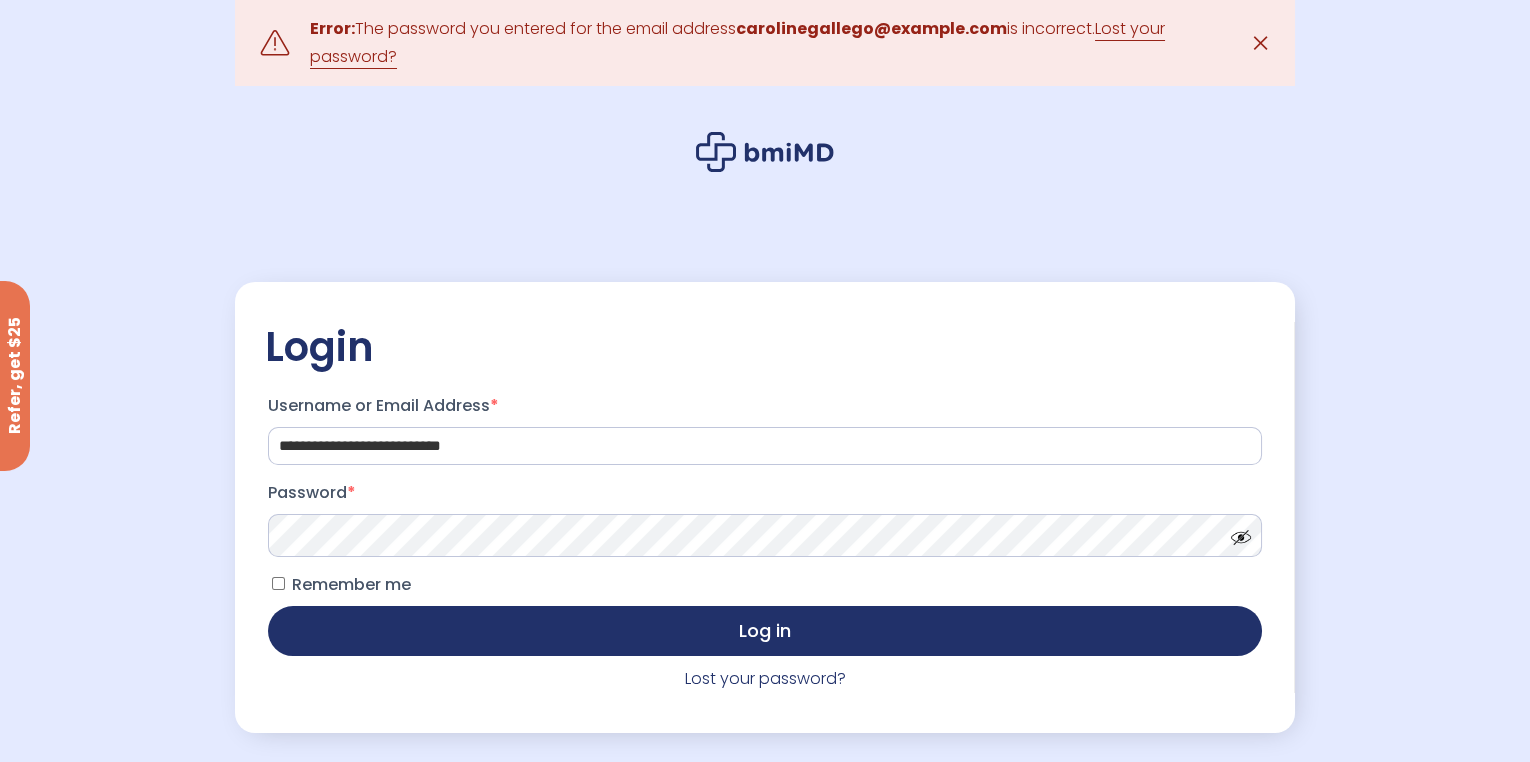 click on "Log in" at bounding box center (765, 631) 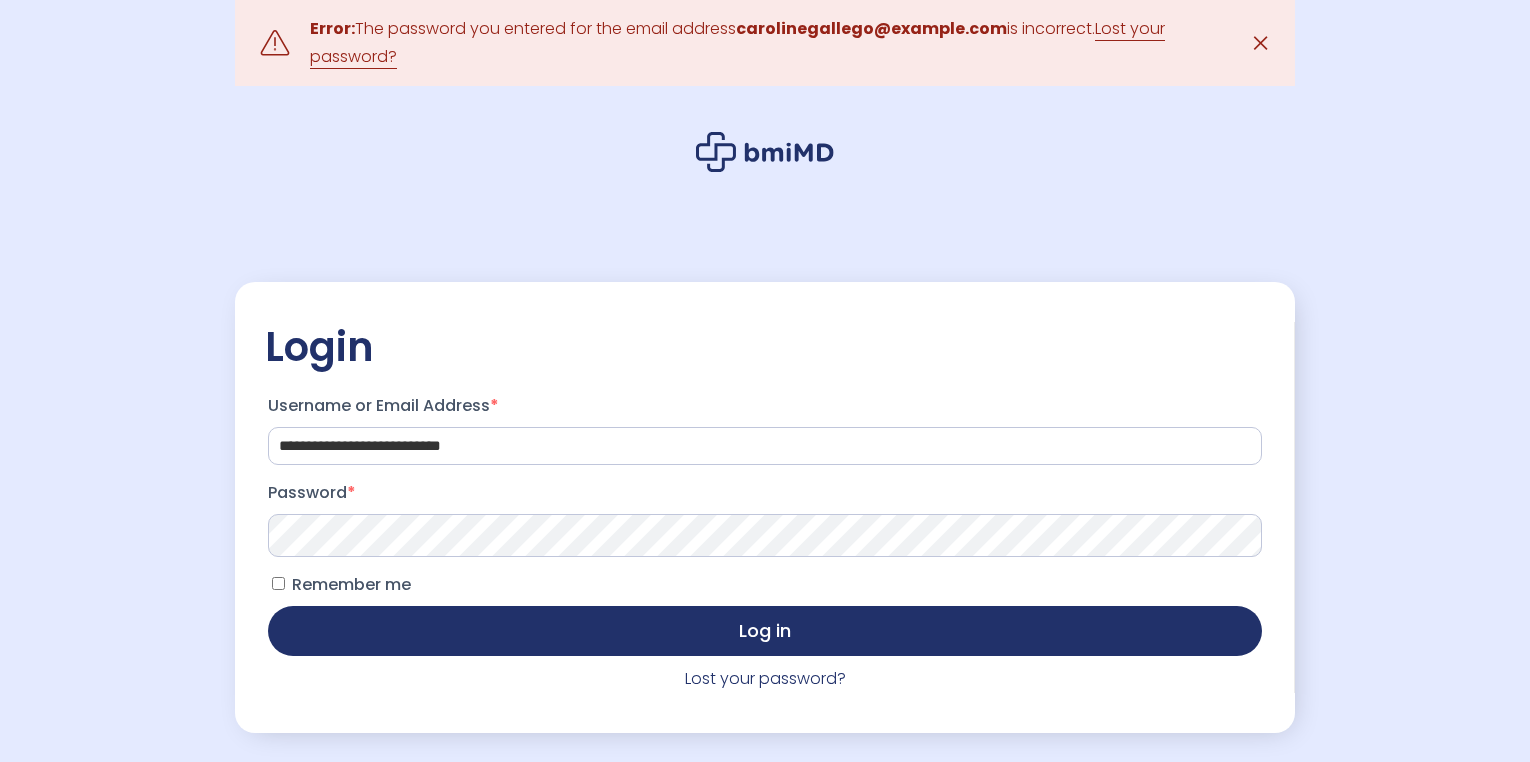 scroll, scrollTop: 0, scrollLeft: 0, axis: both 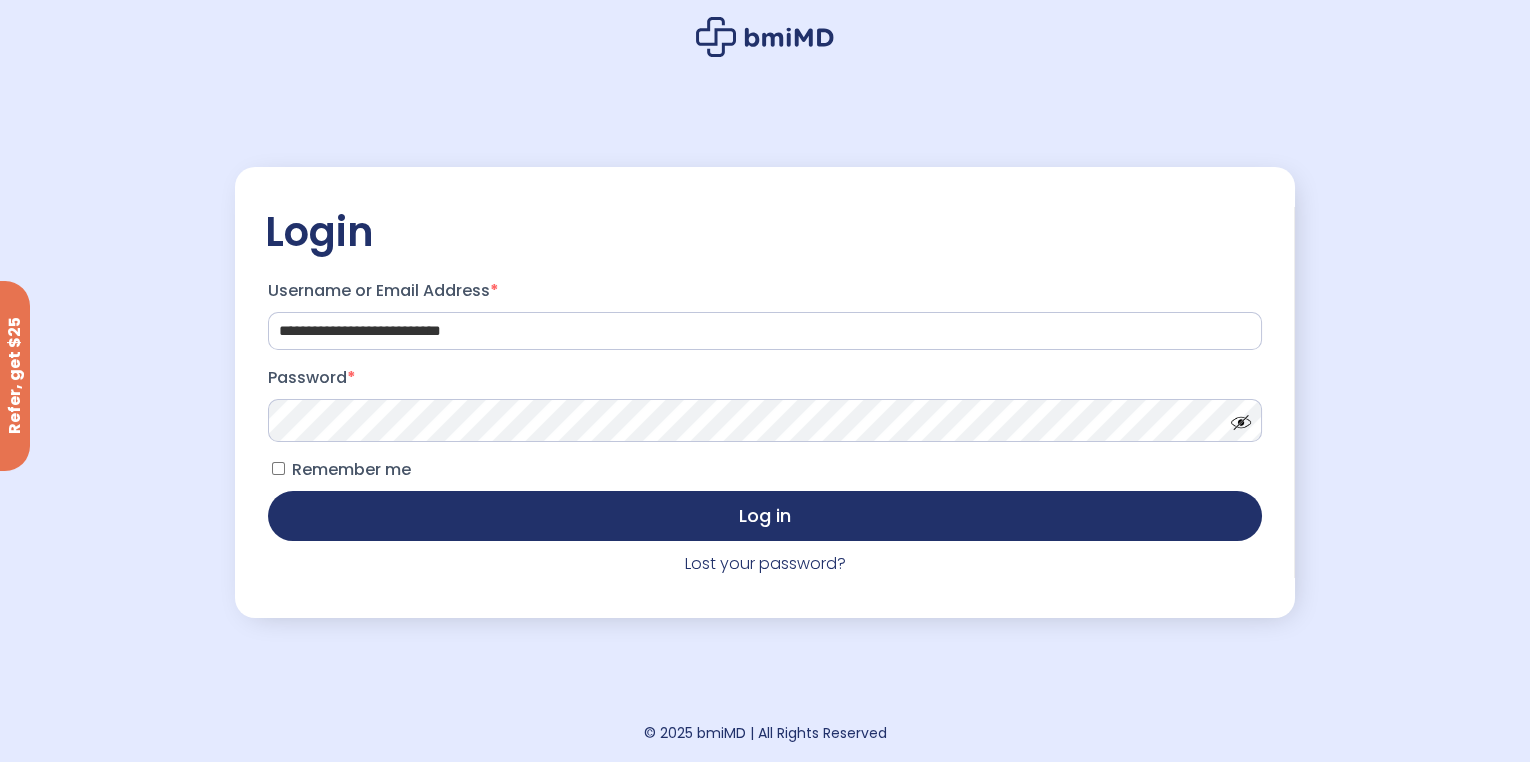 click at bounding box center [1236, 417] 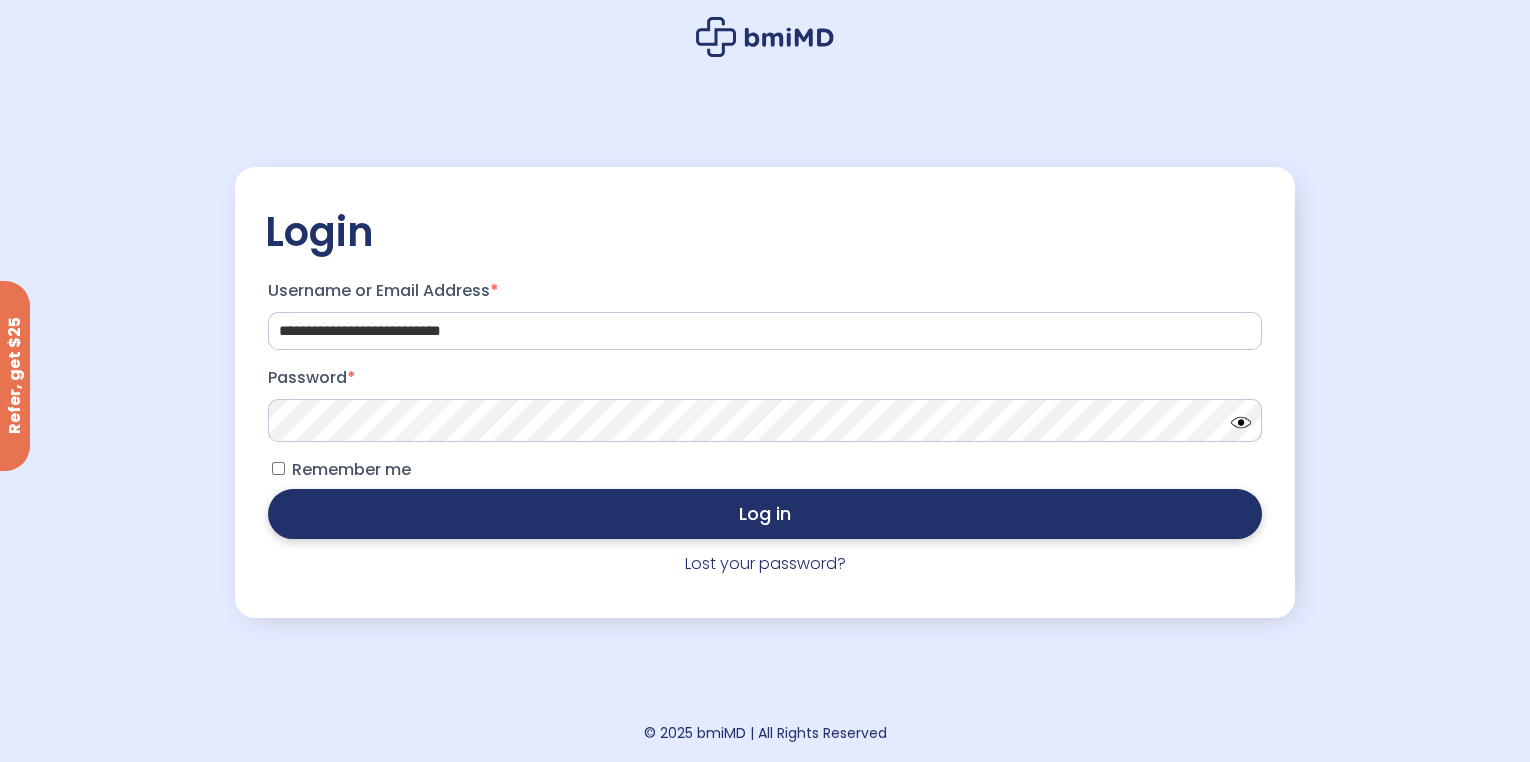 click on "Log in" at bounding box center (765, 514) 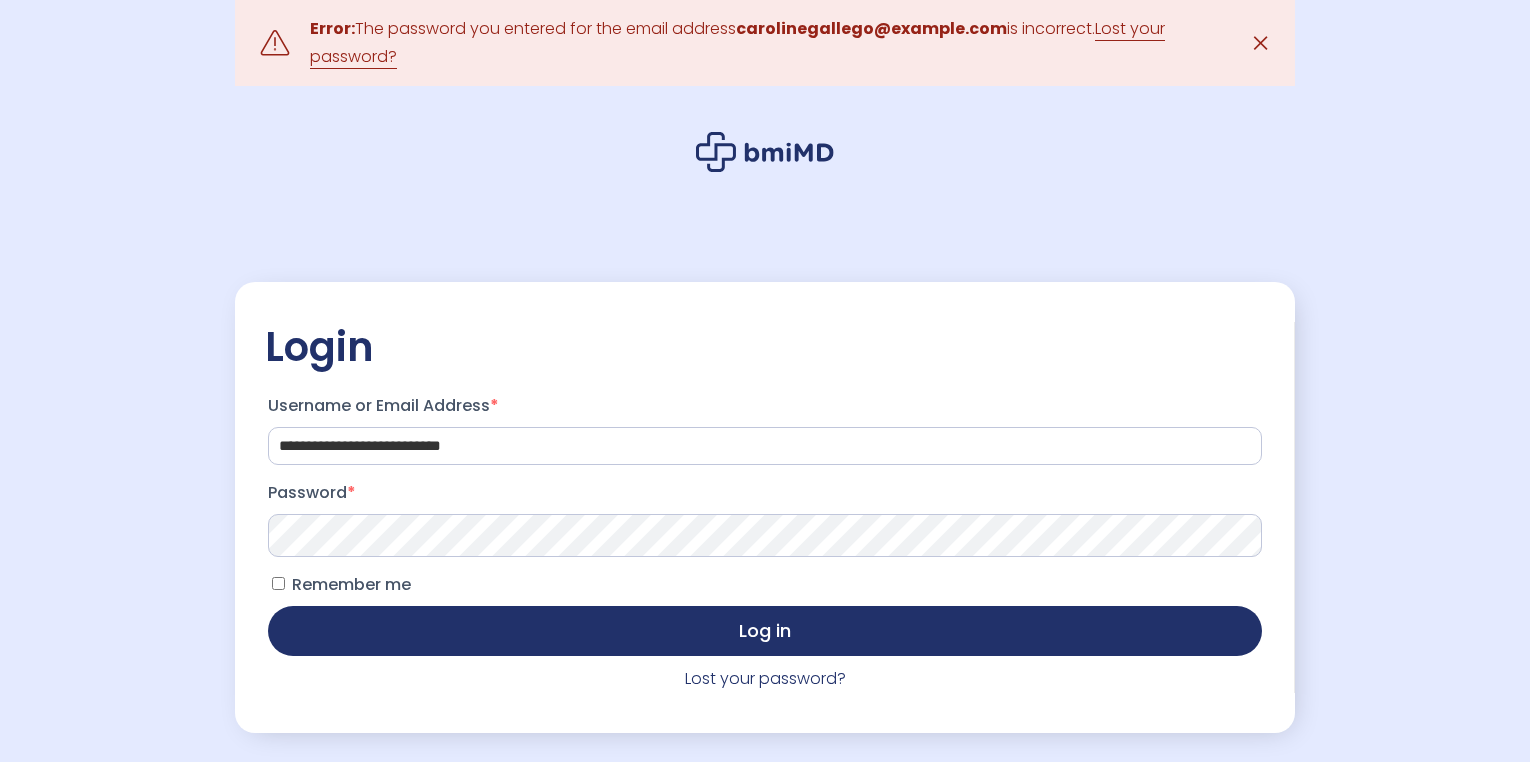 scroll, scrollTop: 0, scrollLeft: 0, axis: both 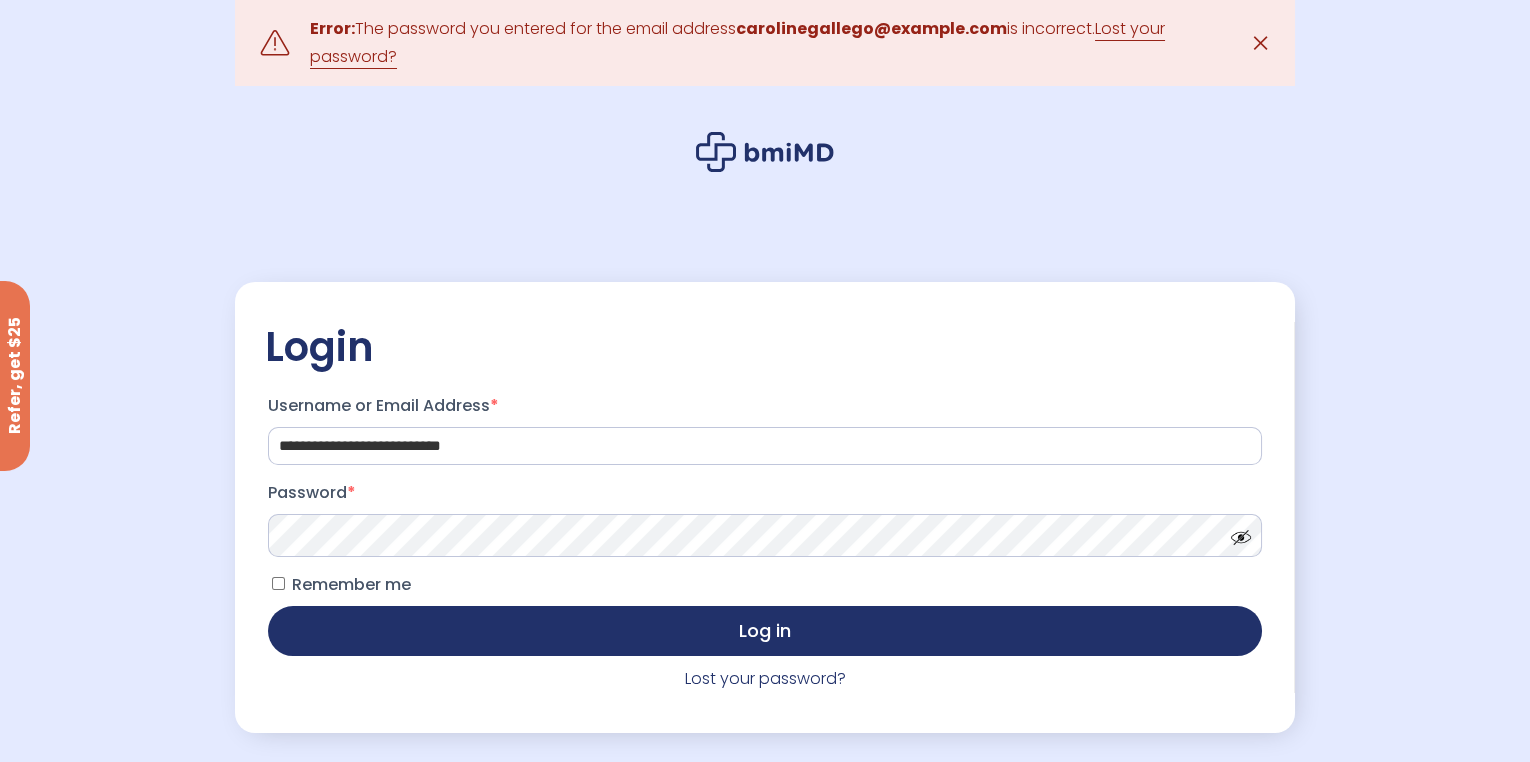click at bounding box center [1236, 532] 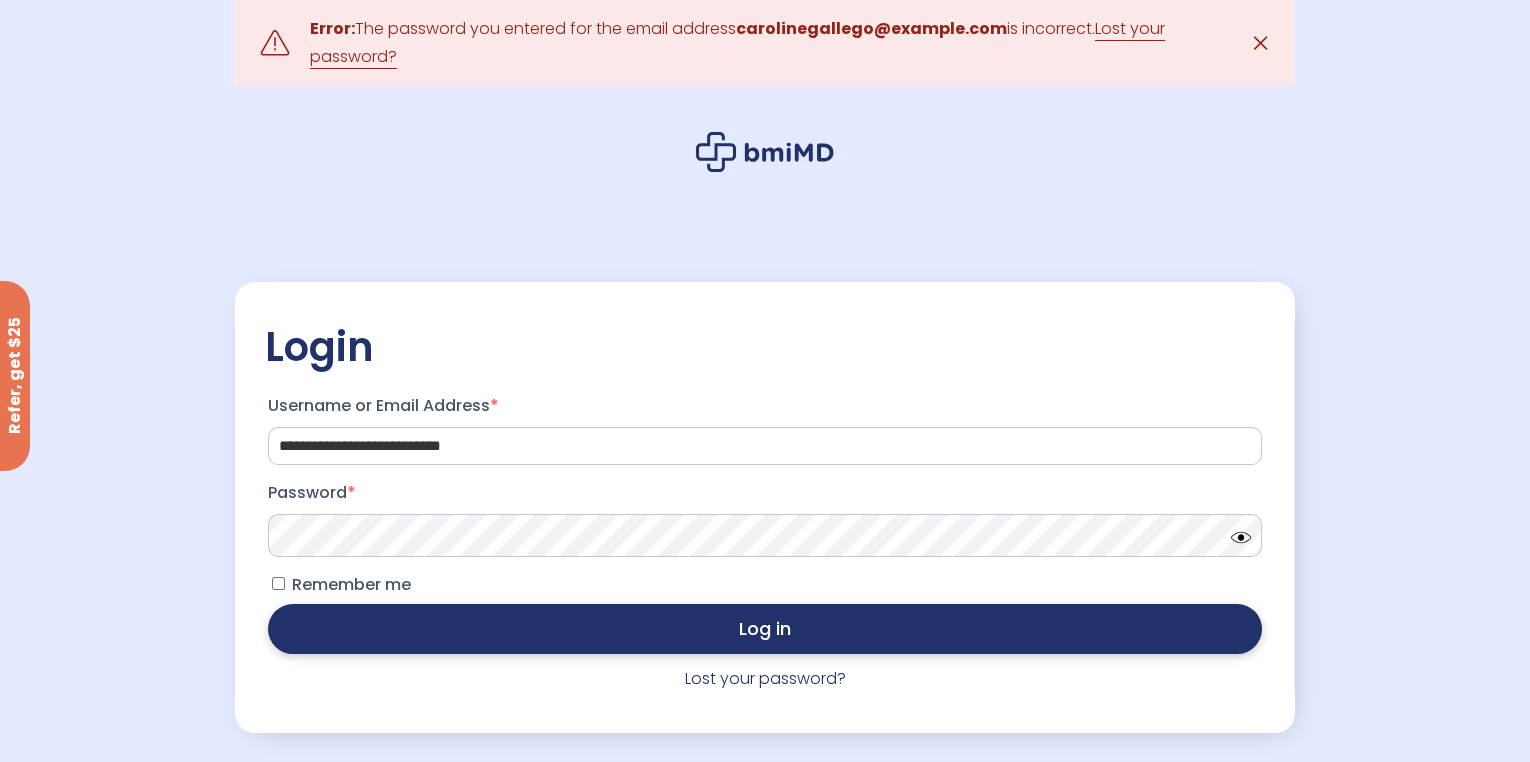 click on "Log in" at bounding box center [765, 629] 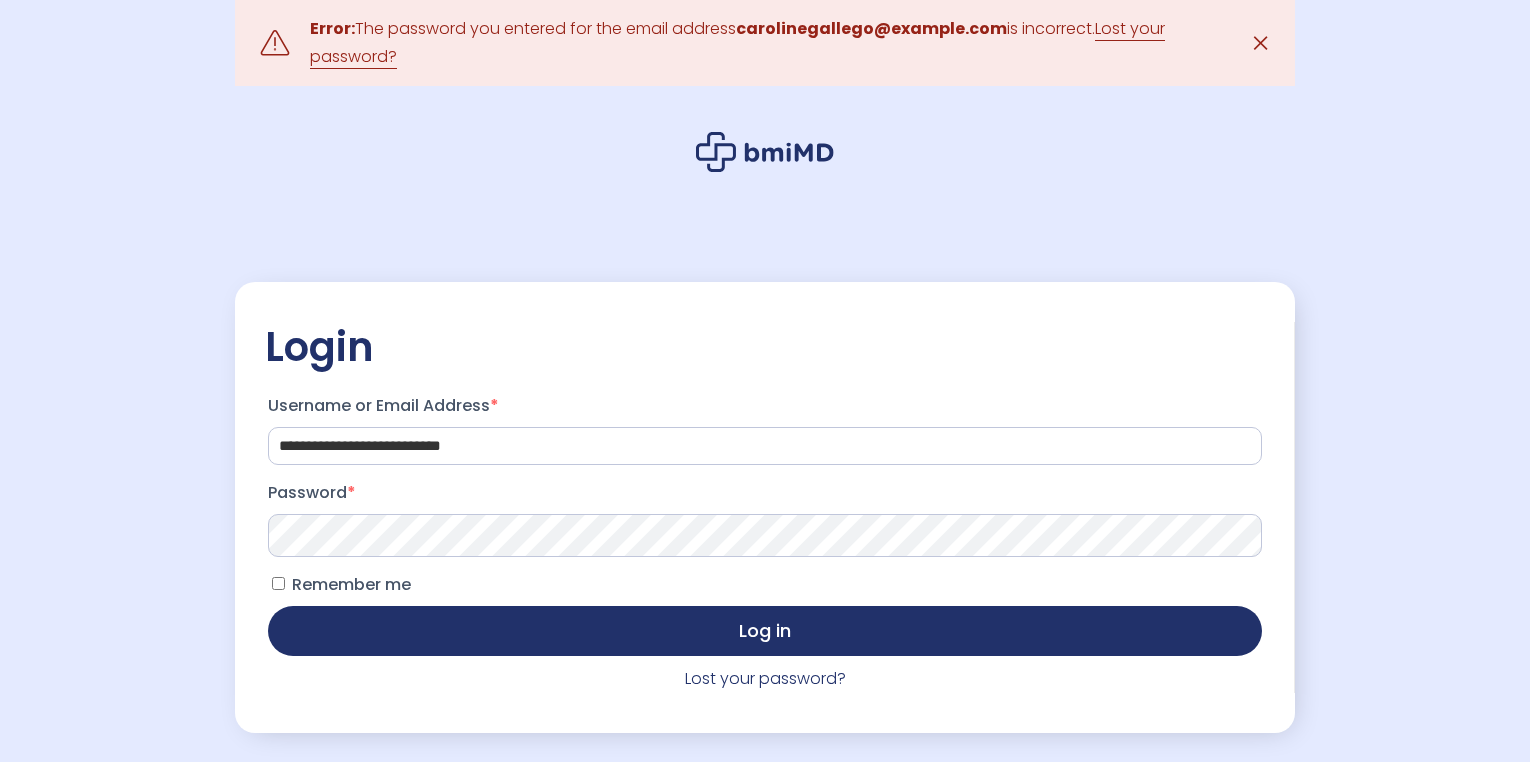 scroll, scrollTop: 0, scrollLeft: 0, axis: both 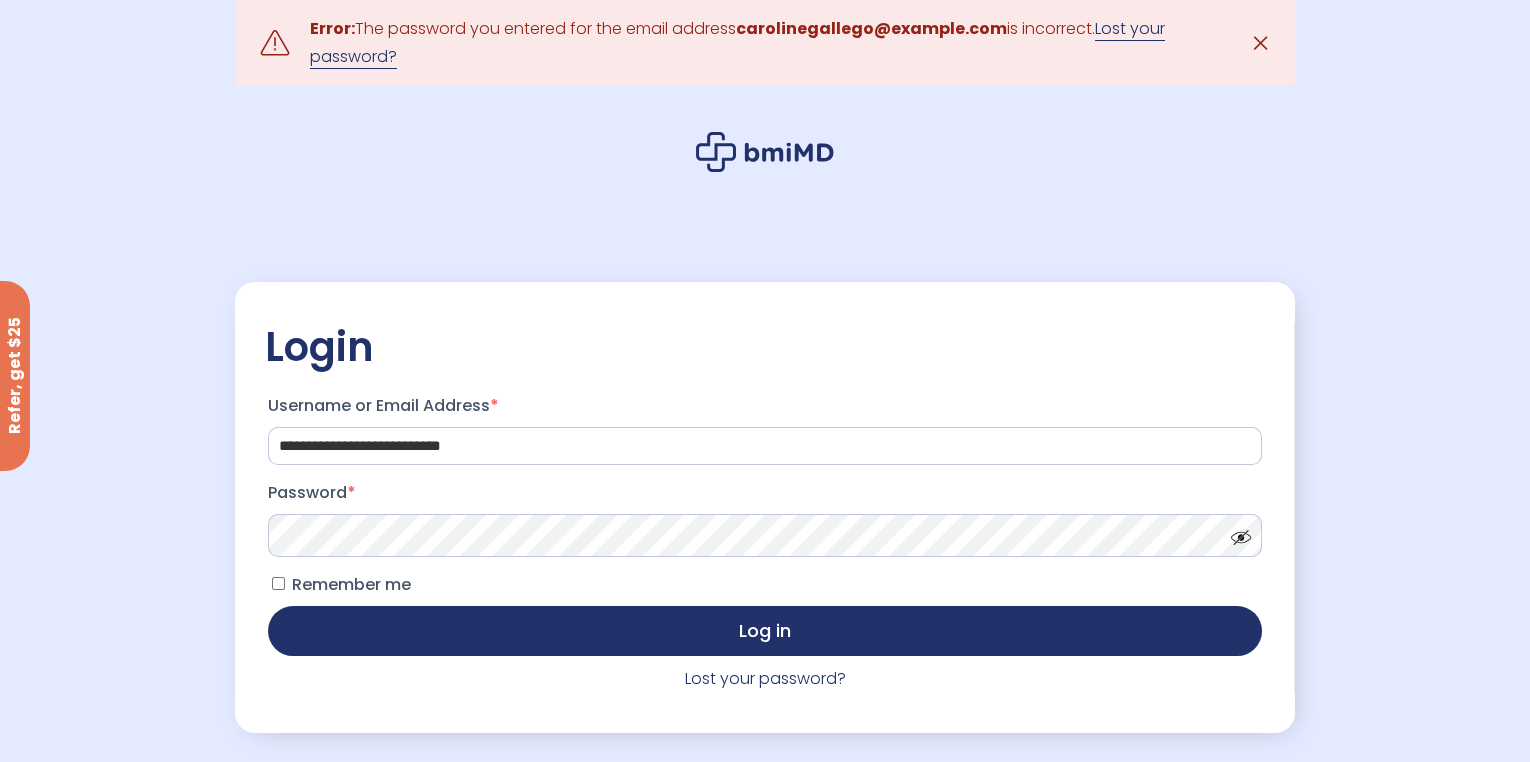 click on "Lost your password?" at bounding box center [737, 43] 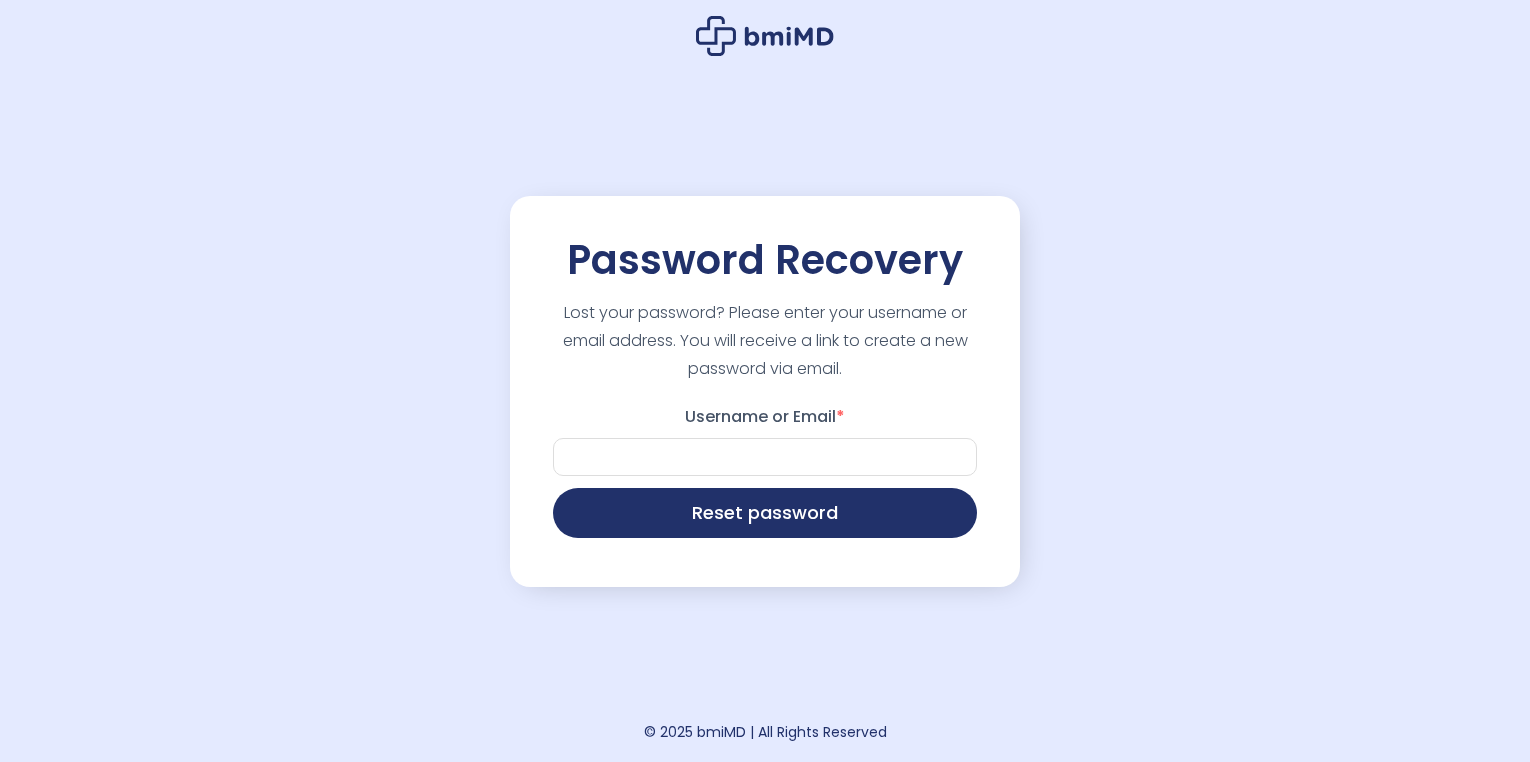 scroll, scrollTop: 0, scrollLeft: 0, axis: both 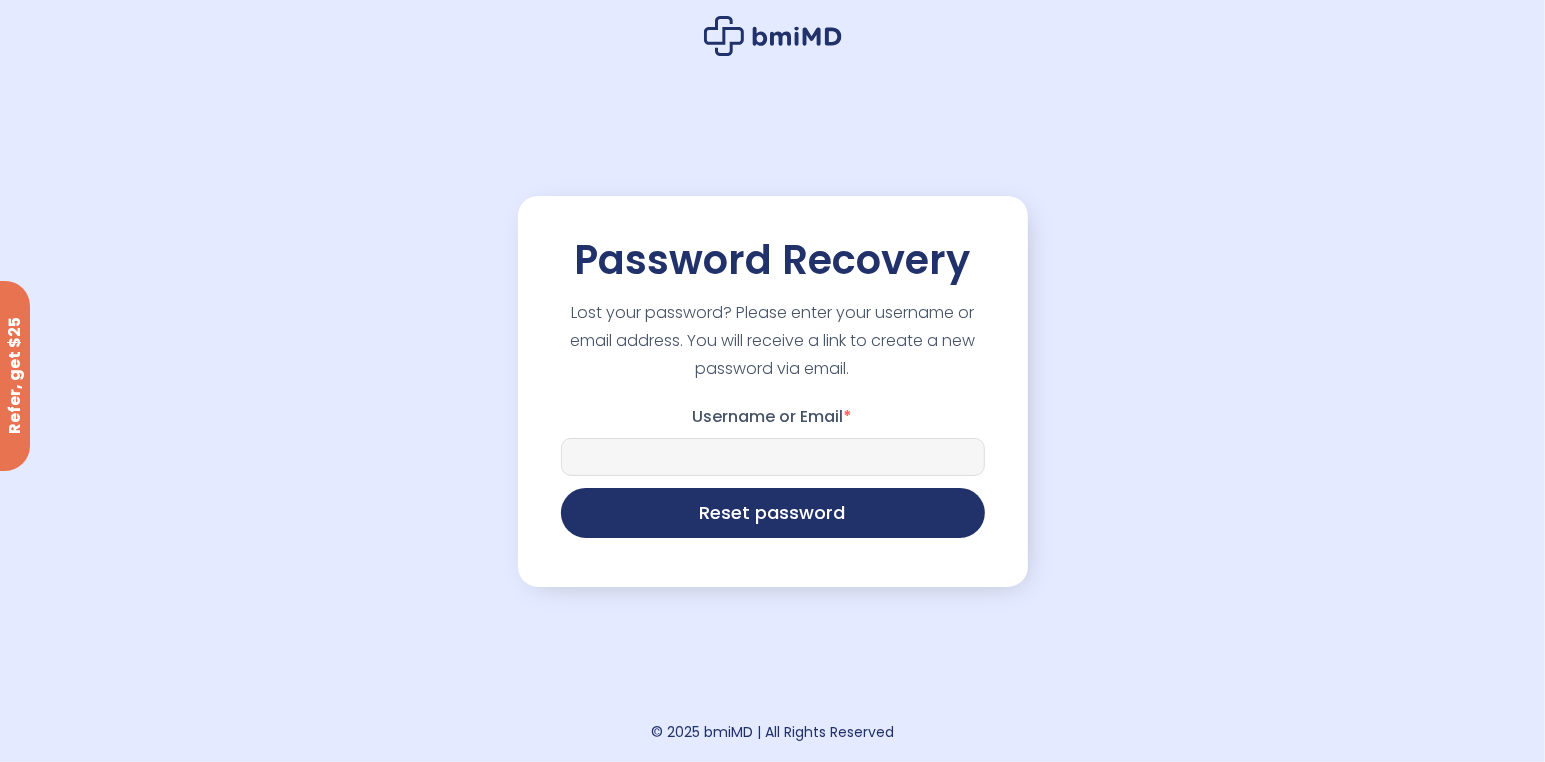 click on "Username or Email  *" at bounding box center [773, 457] 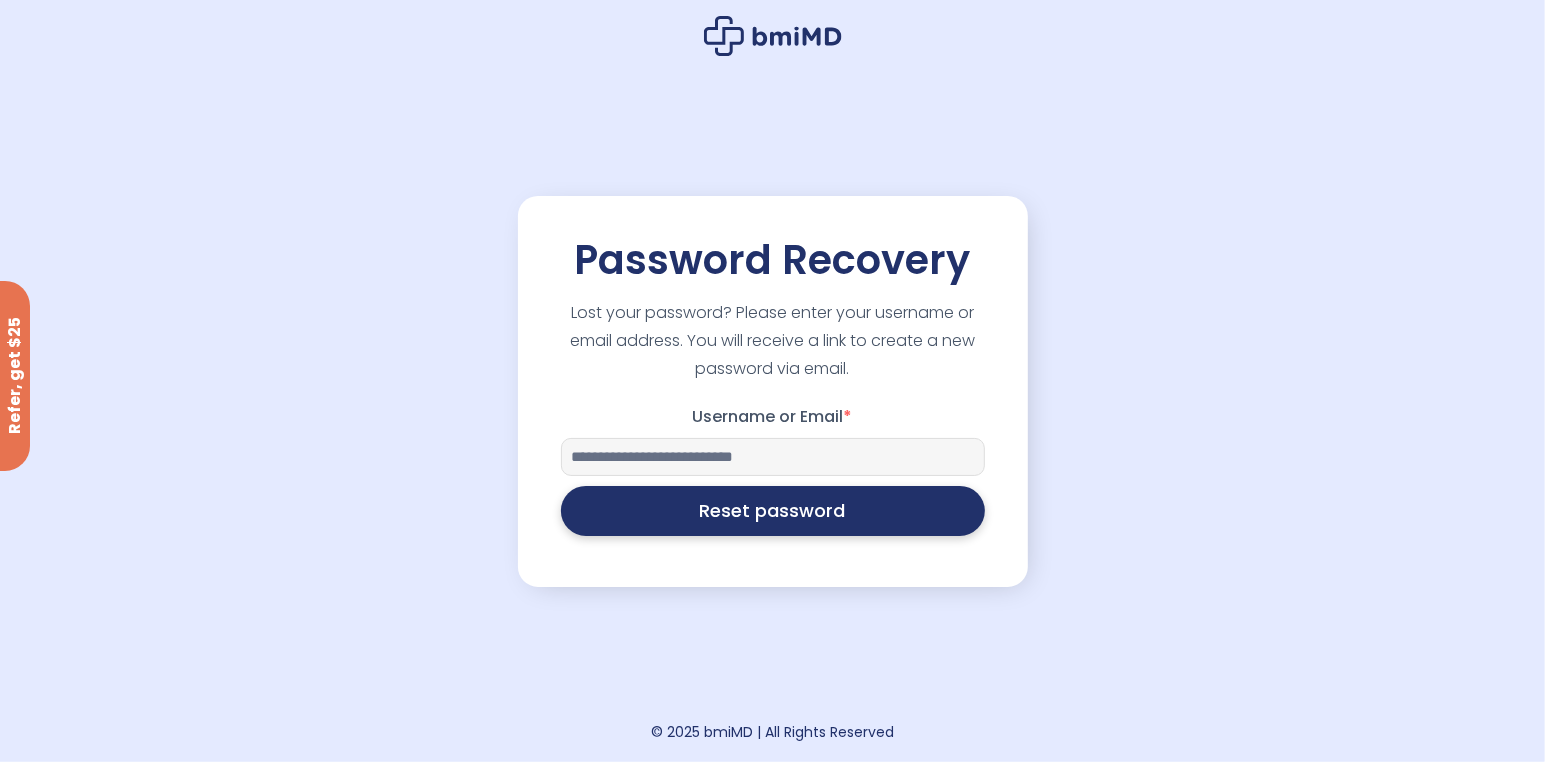 type on "**********" 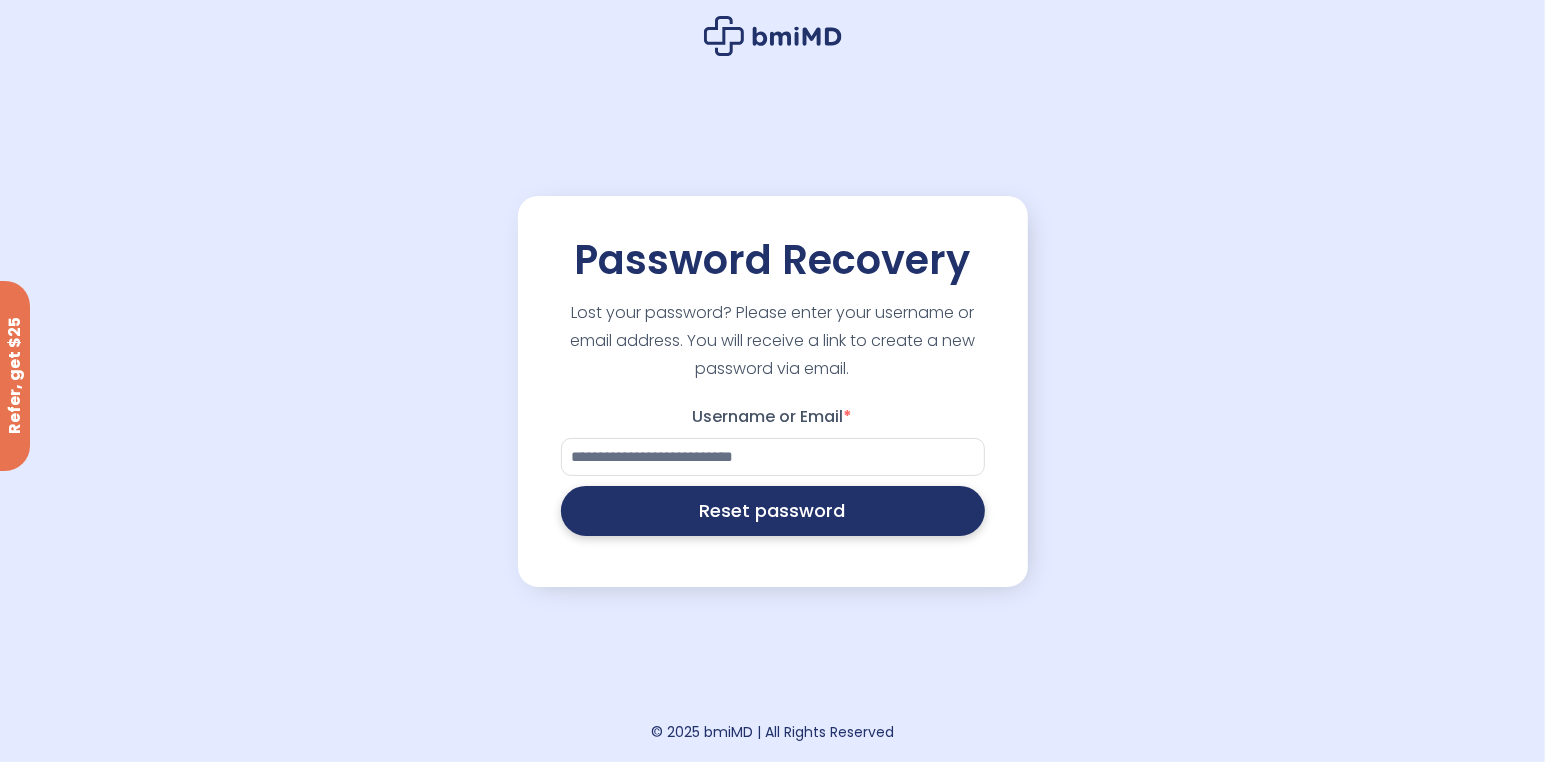 click on "Reset password" at bounding box center [773, 511] 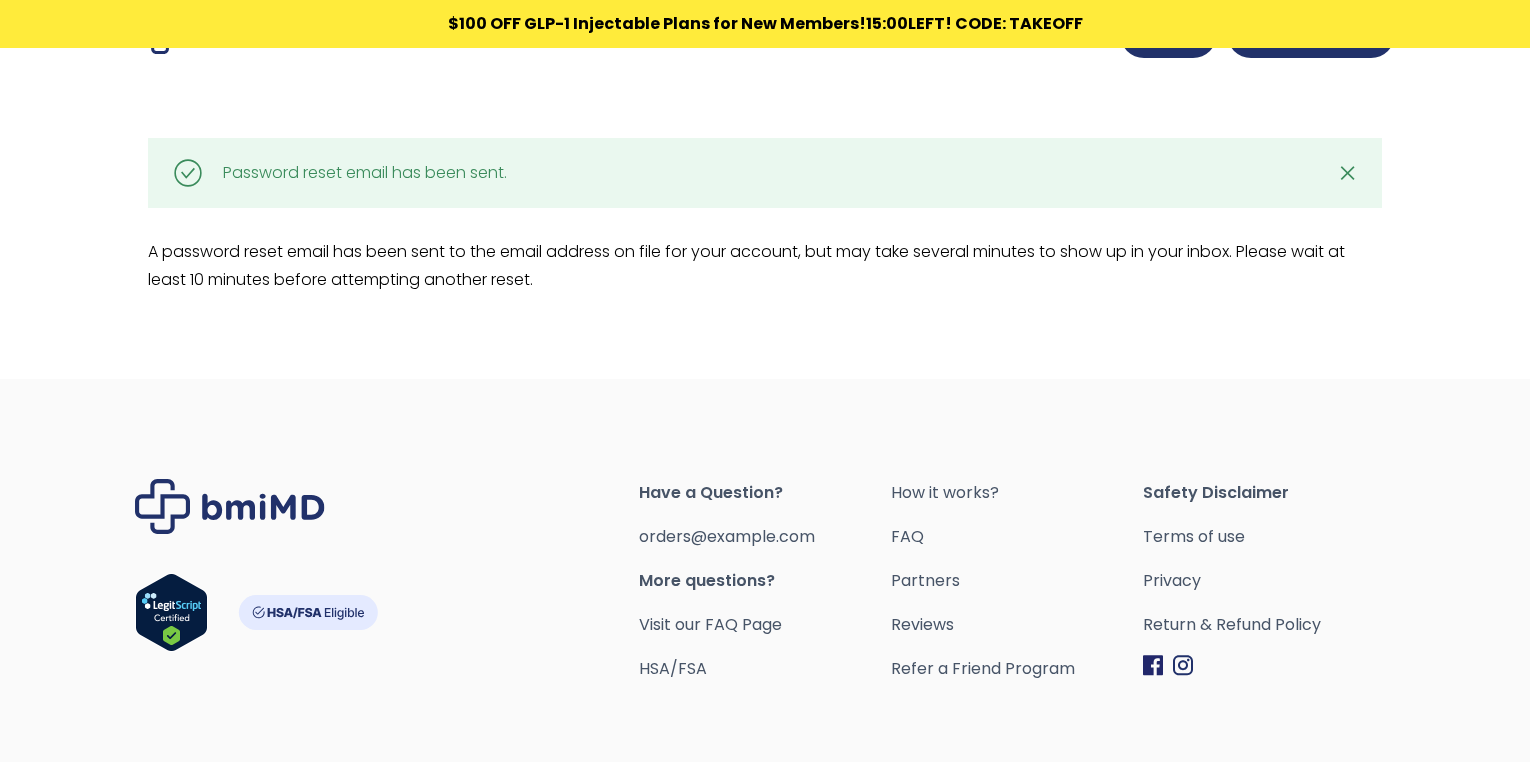 scroll, scrollTop: 0, scrollLeft: 0, axis: both 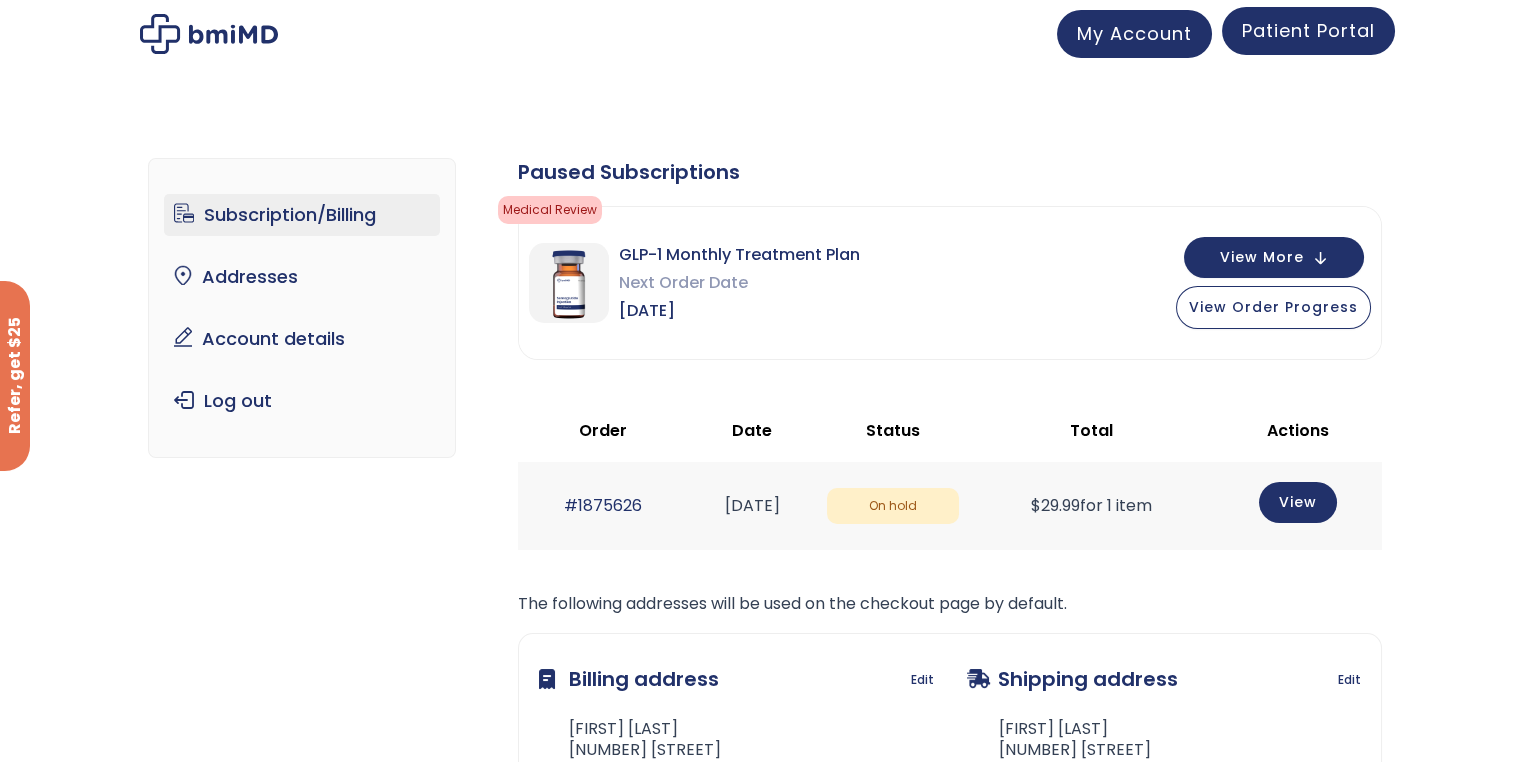 click on "Patient Portal" at bounding box center (1308, 30) 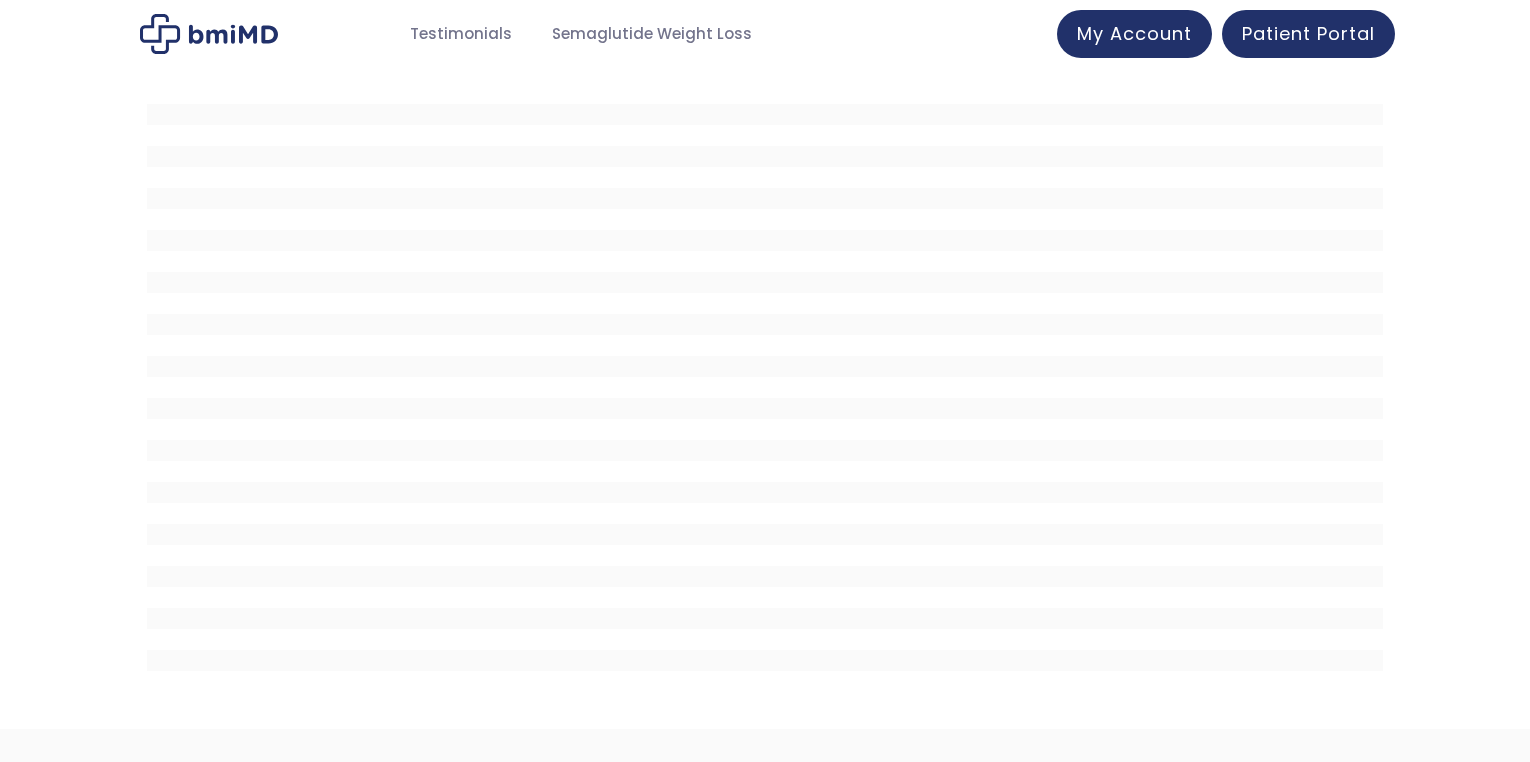 scroll, scrollTop: 0, scrollLeft: 0, axis: both 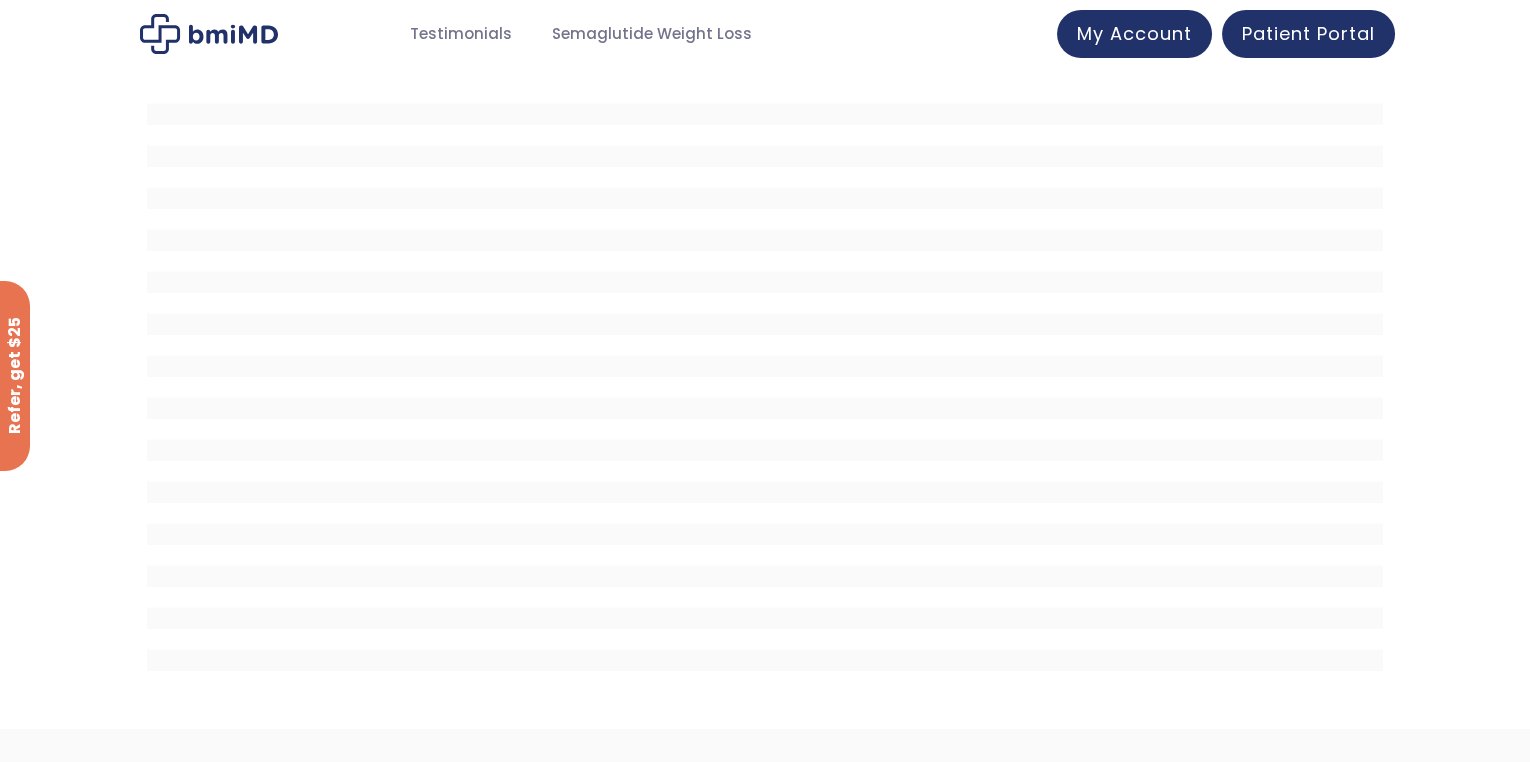 click at bounding box center [209, 34] 